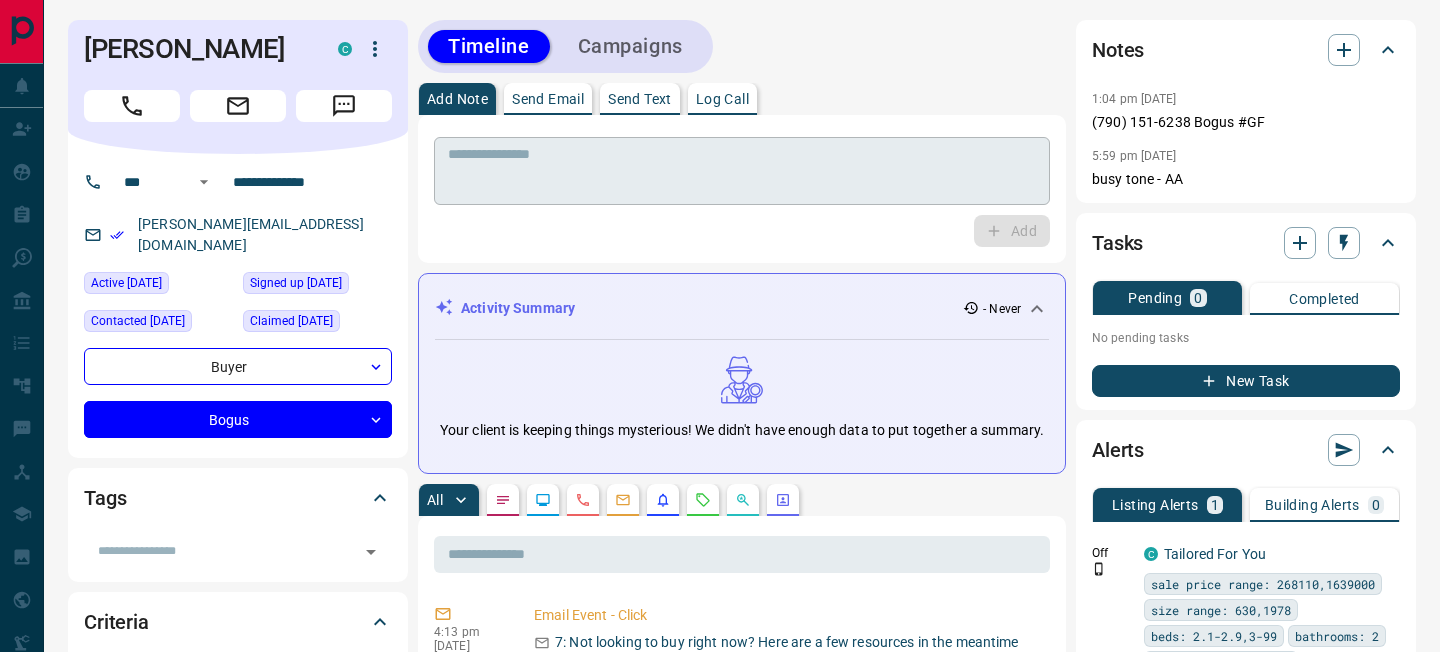 scroll, scrollTop: 0, scrollLeft: 0, axis: both 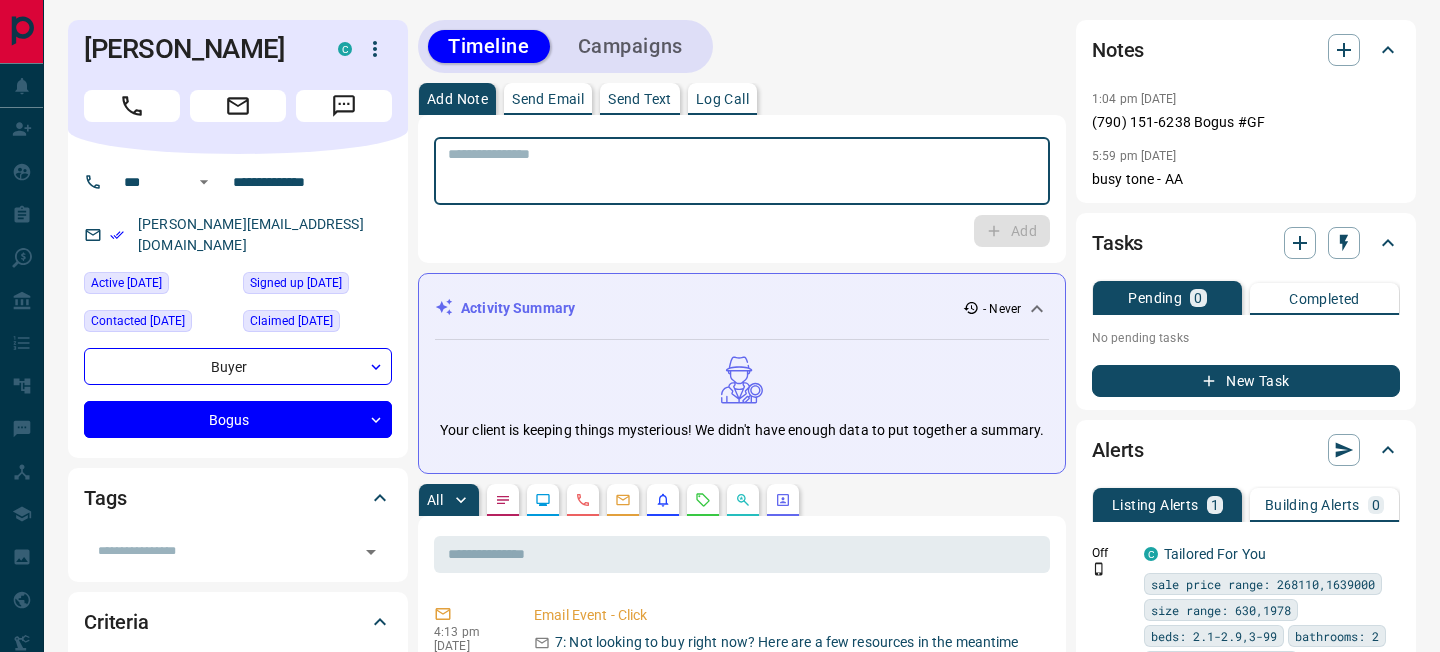 click at bounding box center (742, 171) 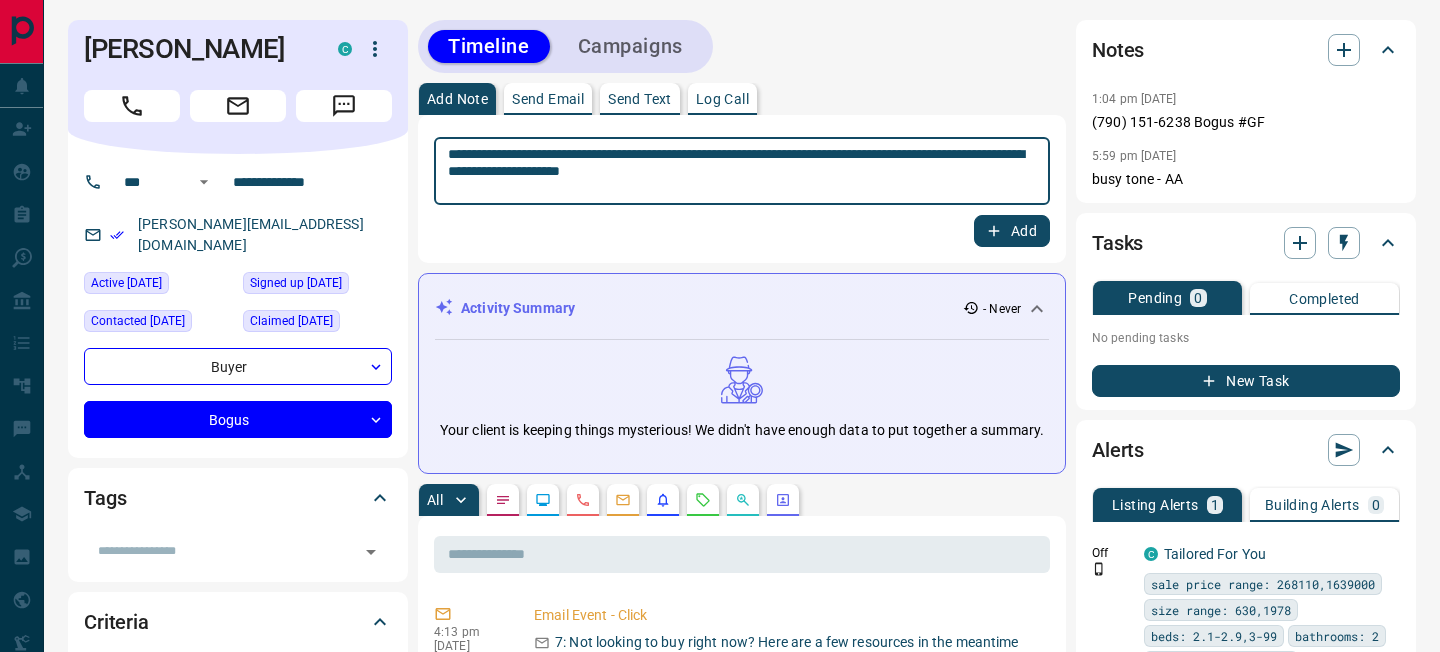 click on "**********" at bounding box center (742, 171) 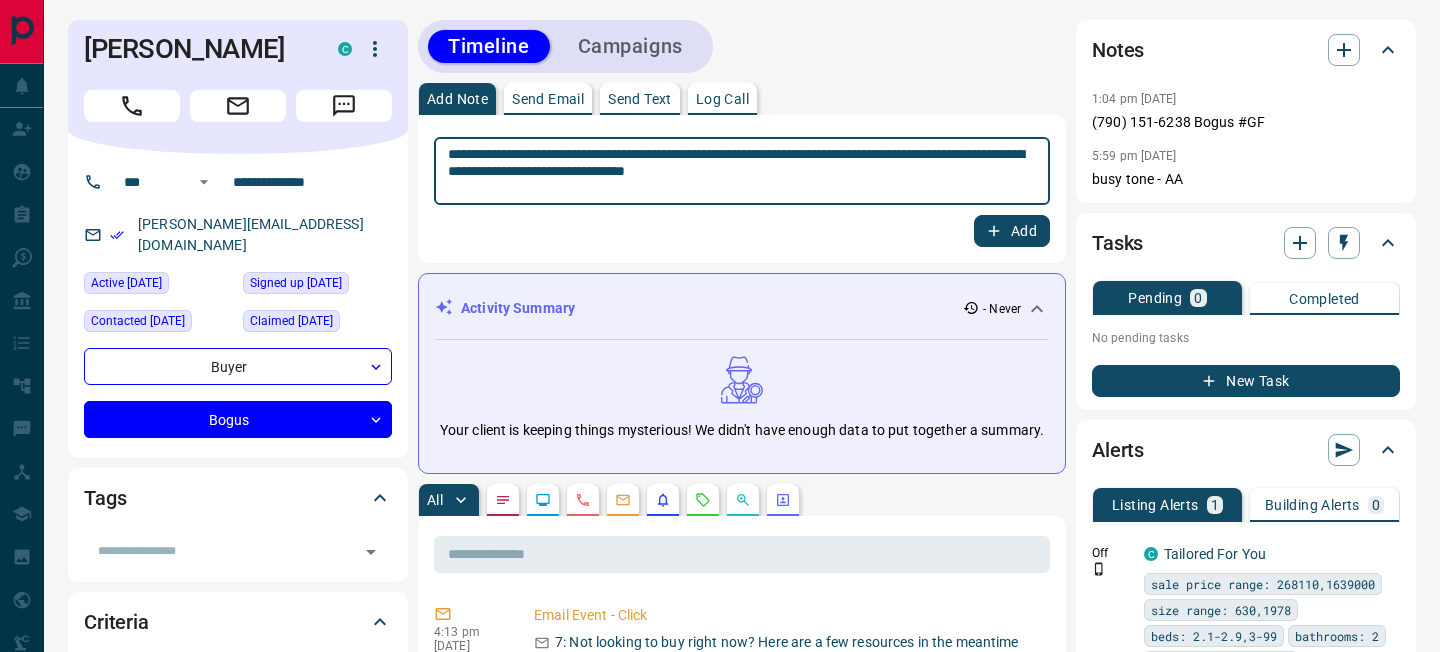 type on "**********" 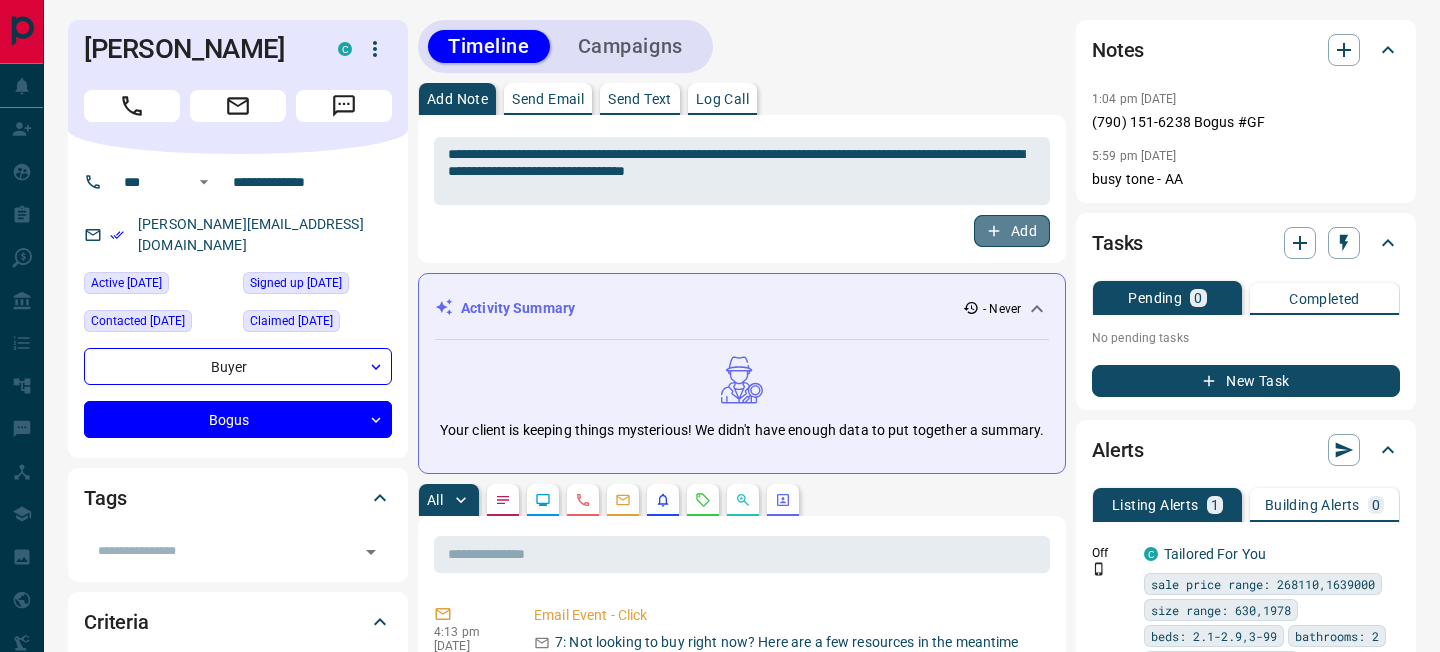 click on "Add" at bounding box center [1012, 231] 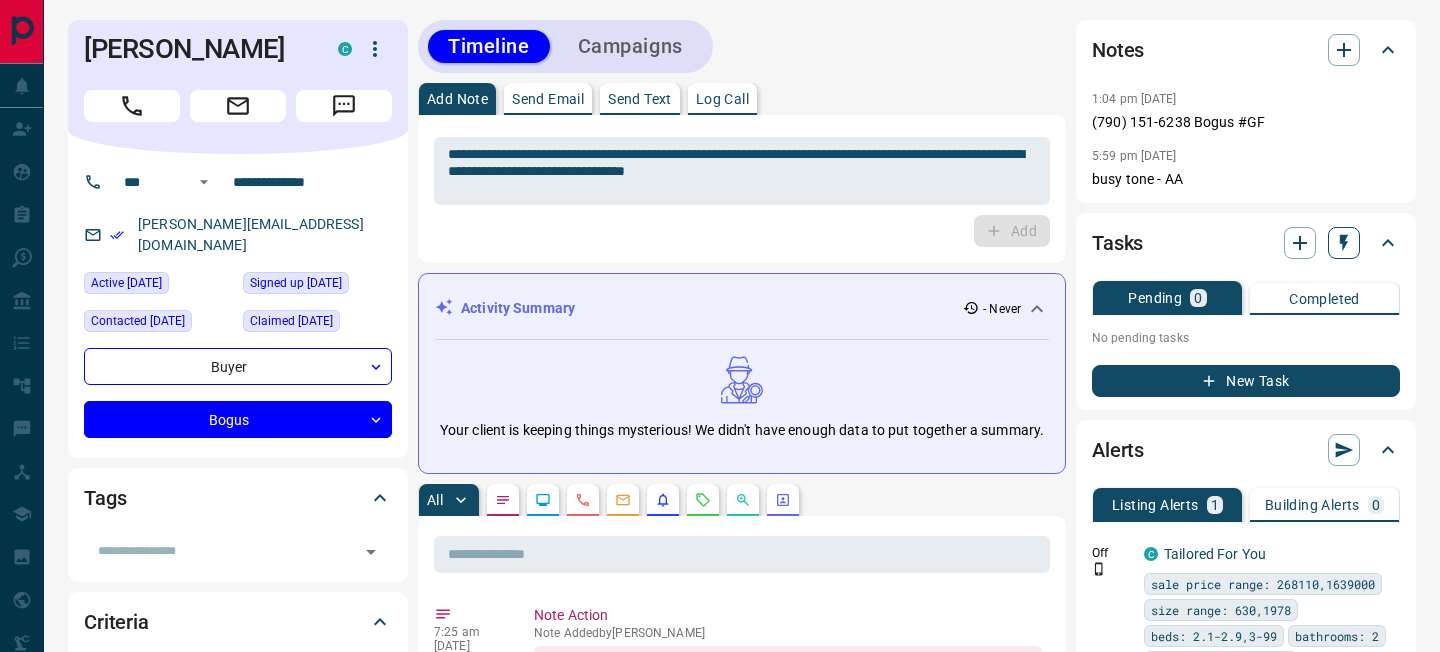 click 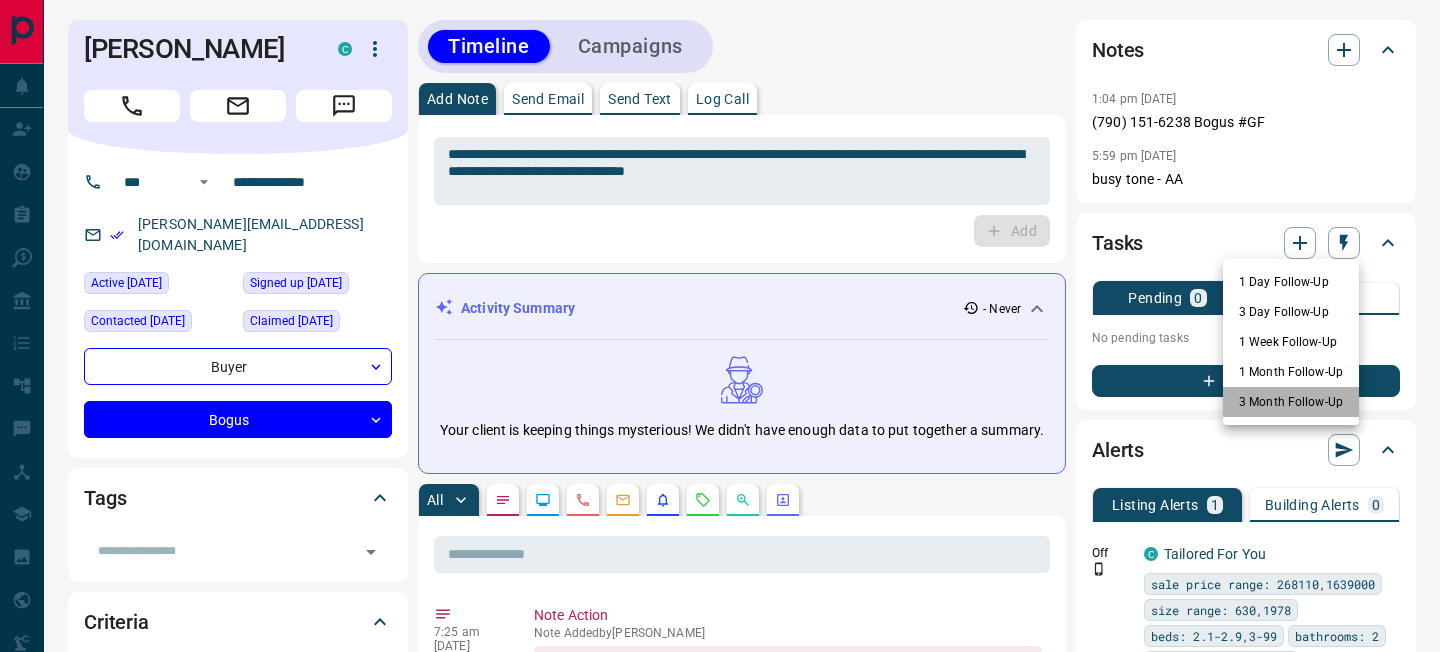 click on "3 Month Follow-Up" at bounding box center [1291, 402] 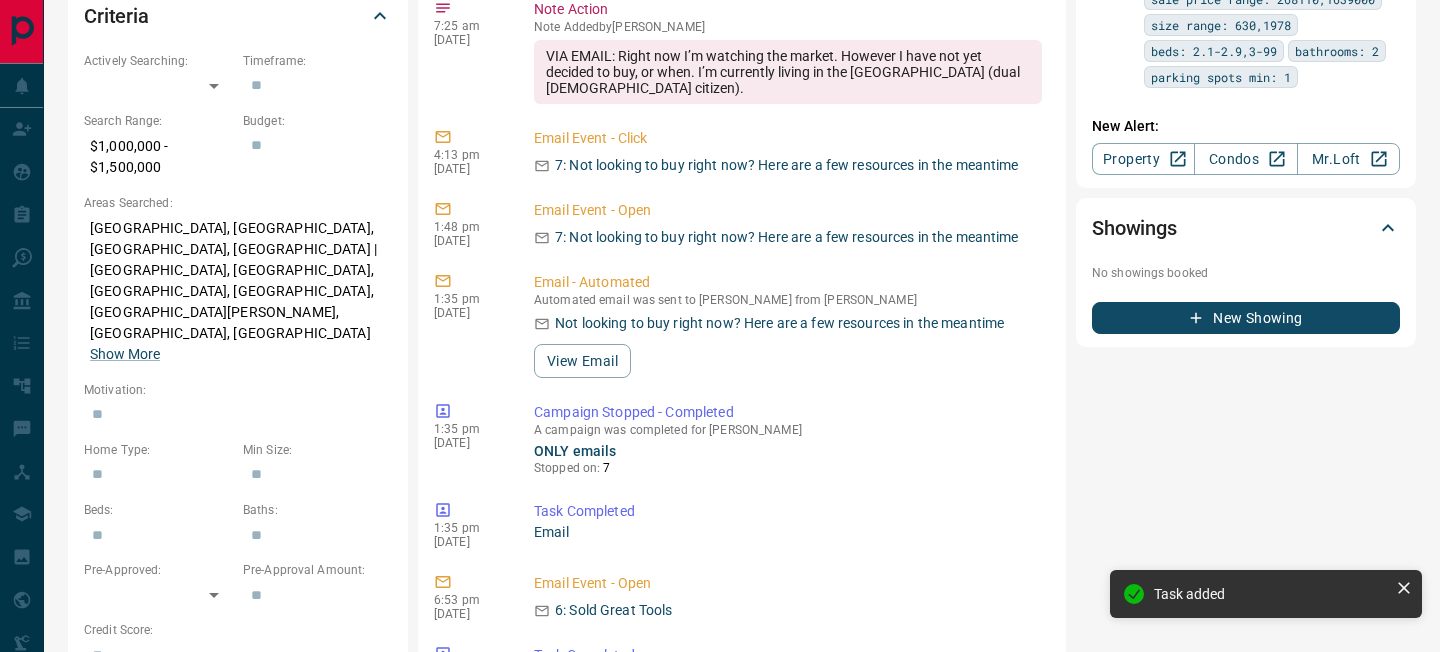 scroll, scrollTop: 0, scrollLeft: 0, axis: both 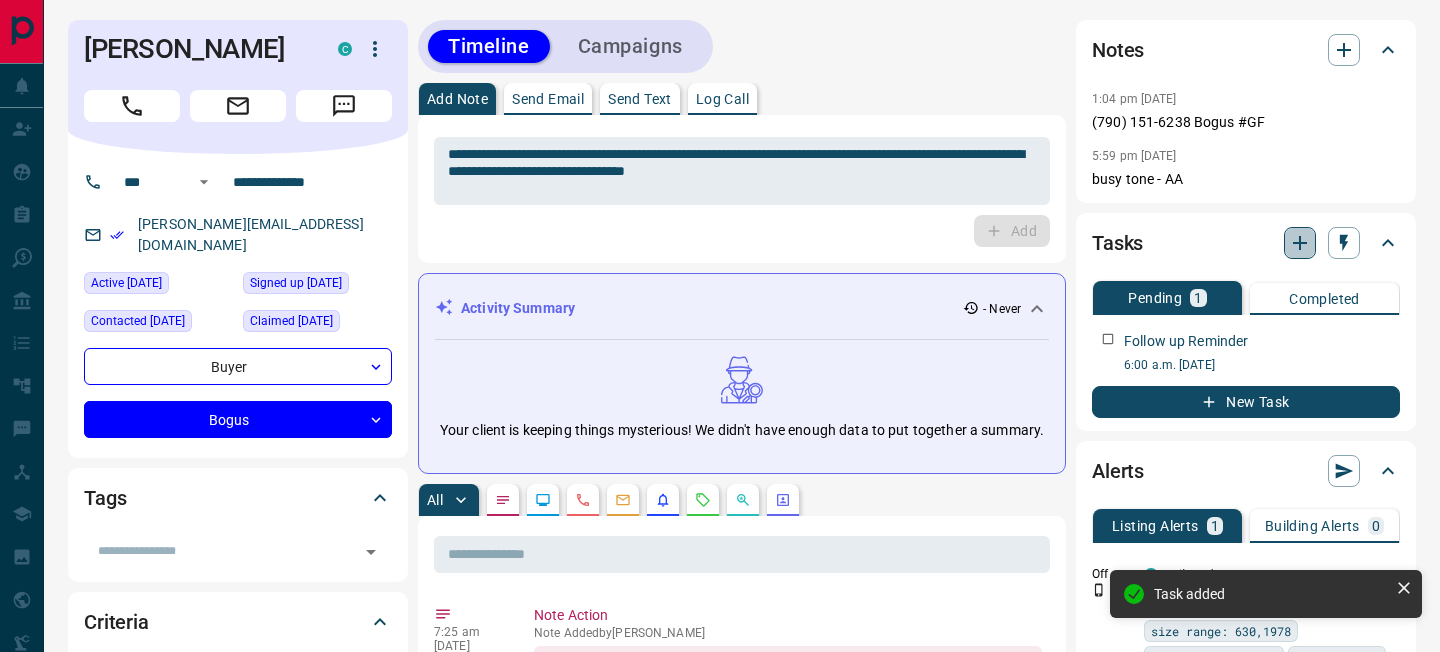 click 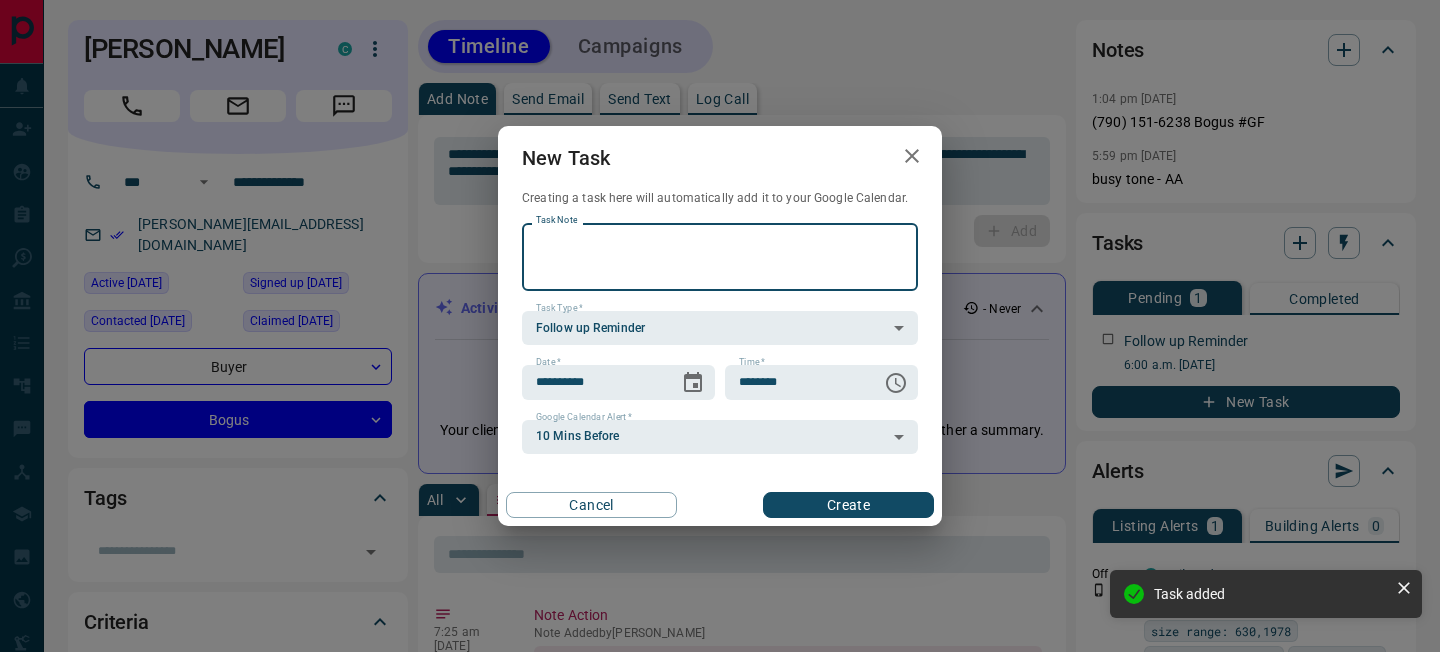 click on "Task Note" at bounding box center (720, 257) 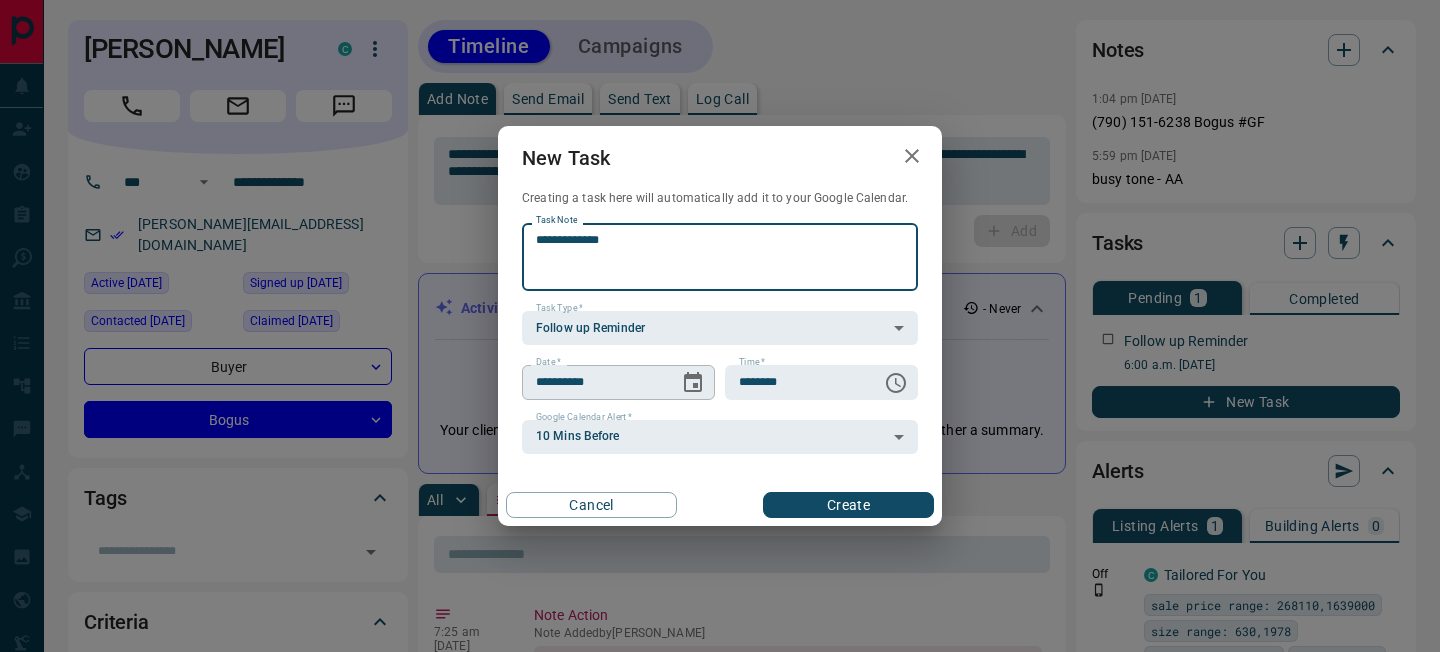type on "**********" 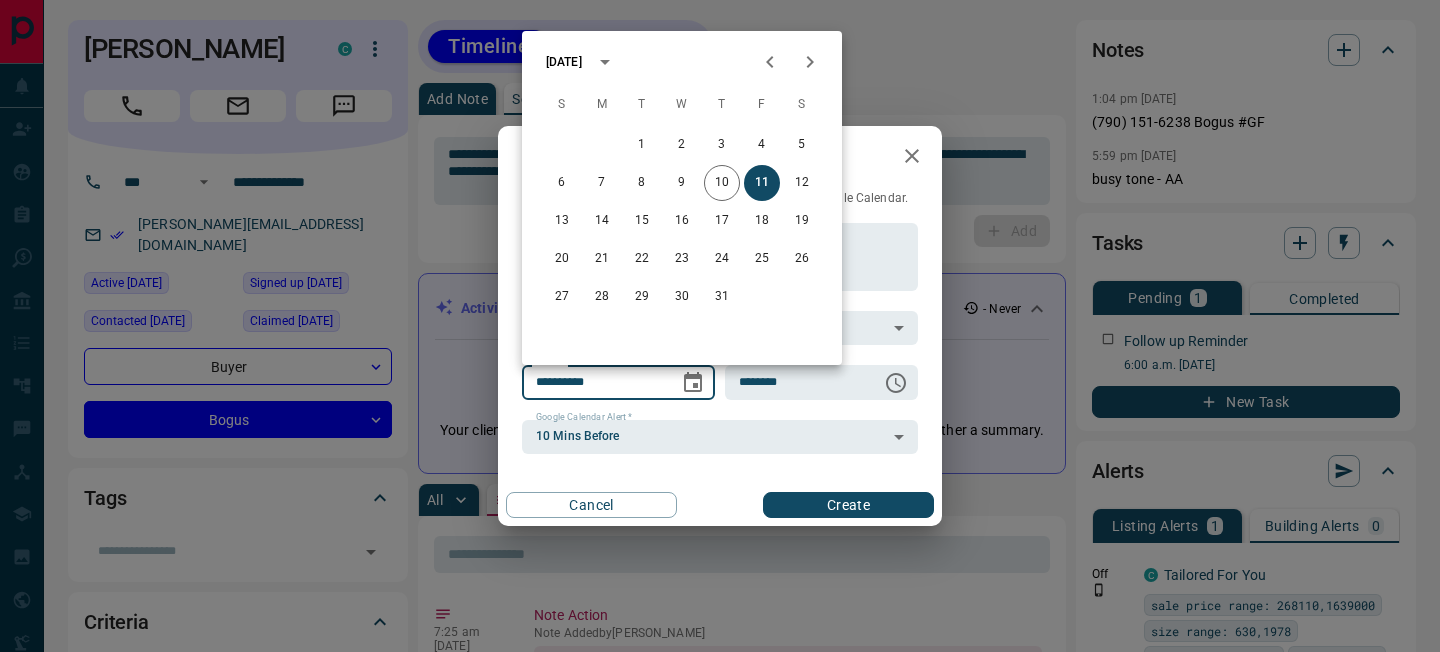 click 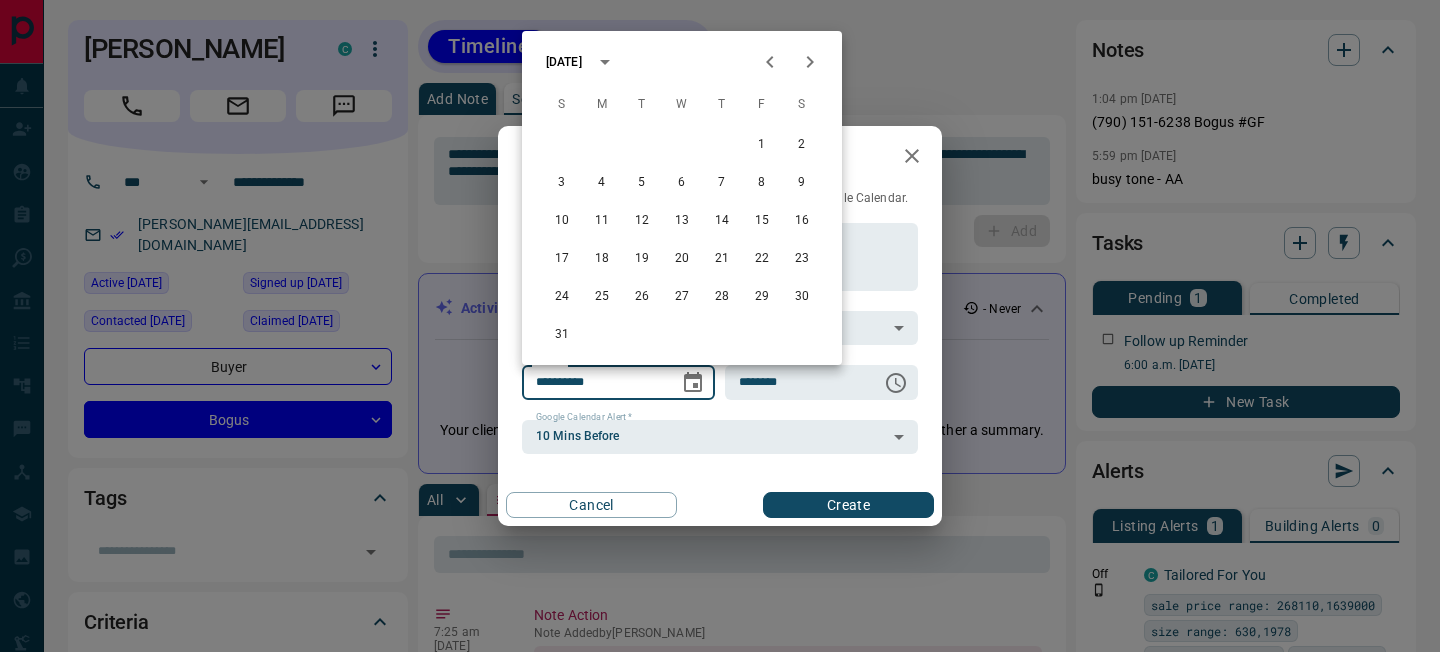 click 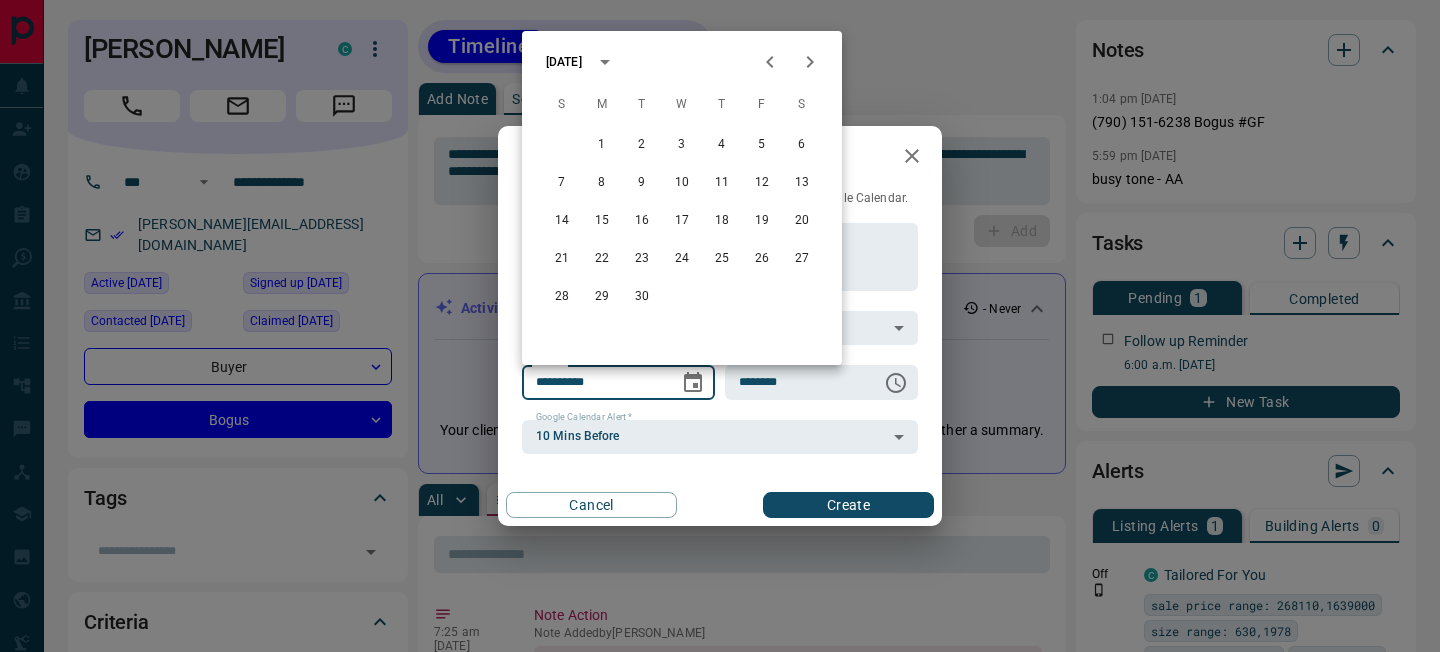click 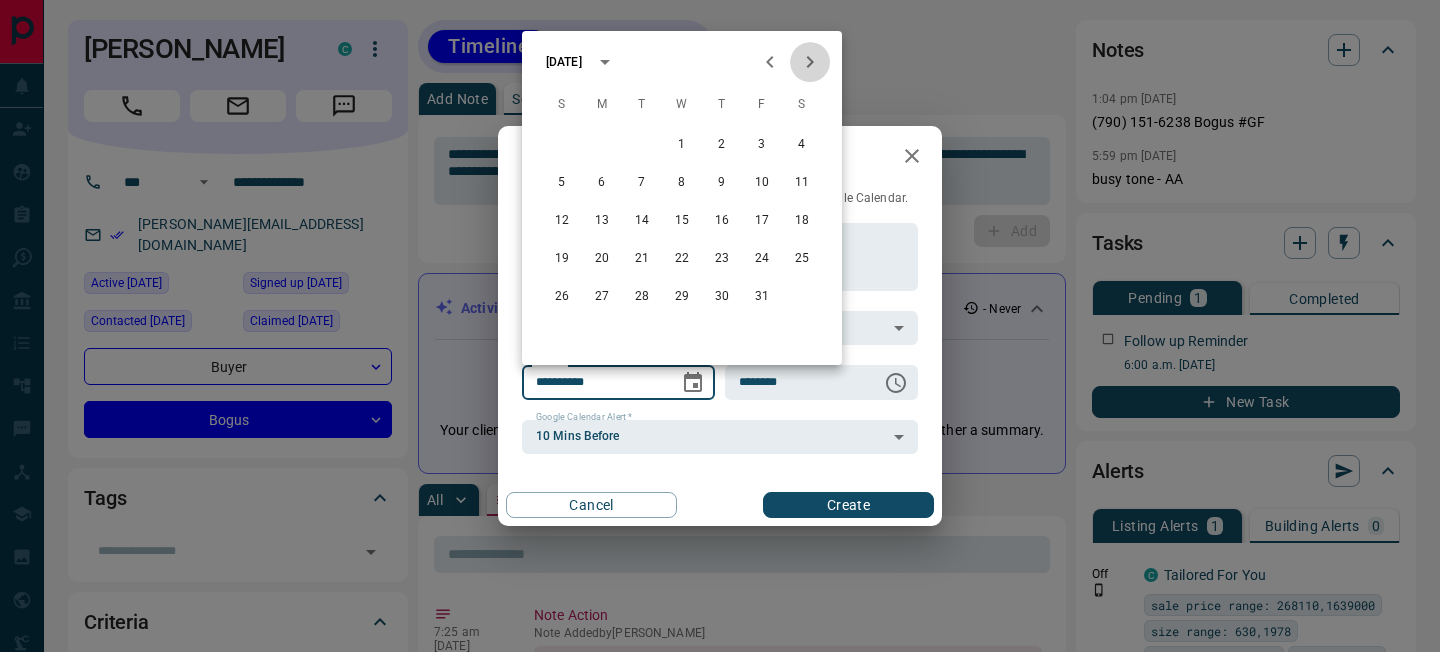 click 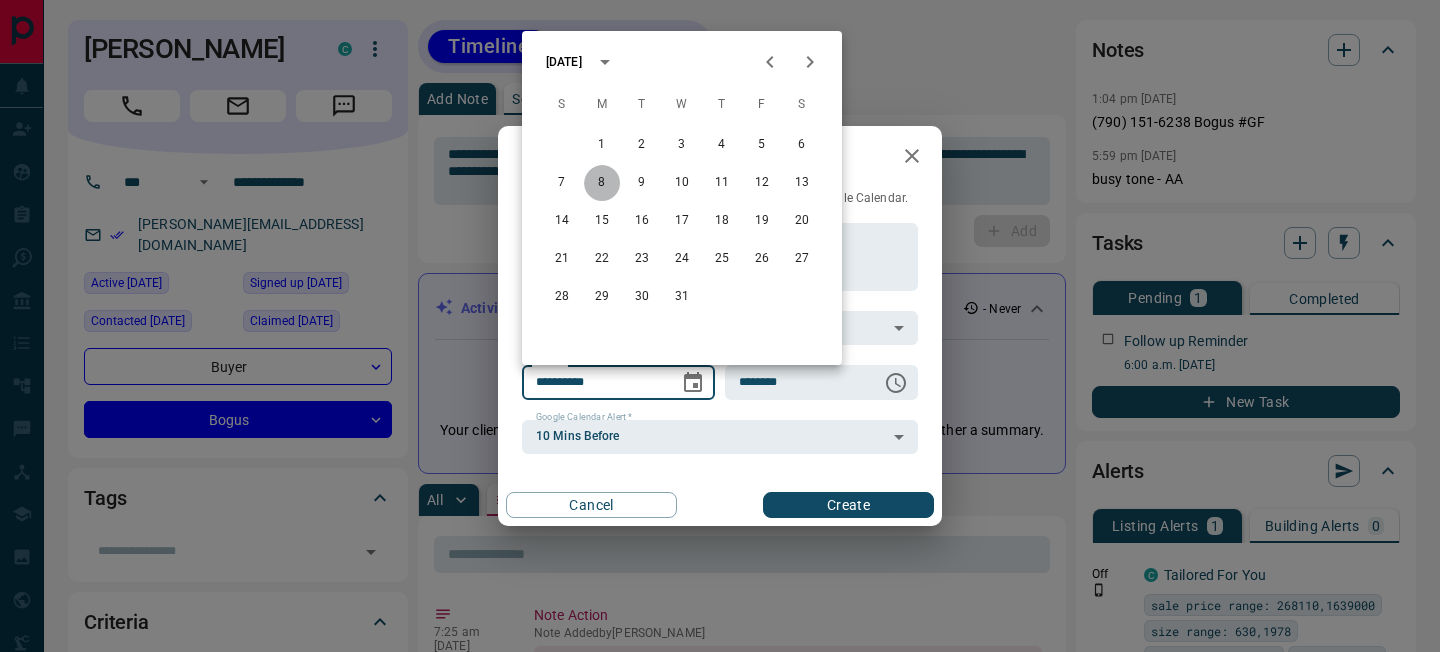 click on "8" at bounding box center (602, 183) 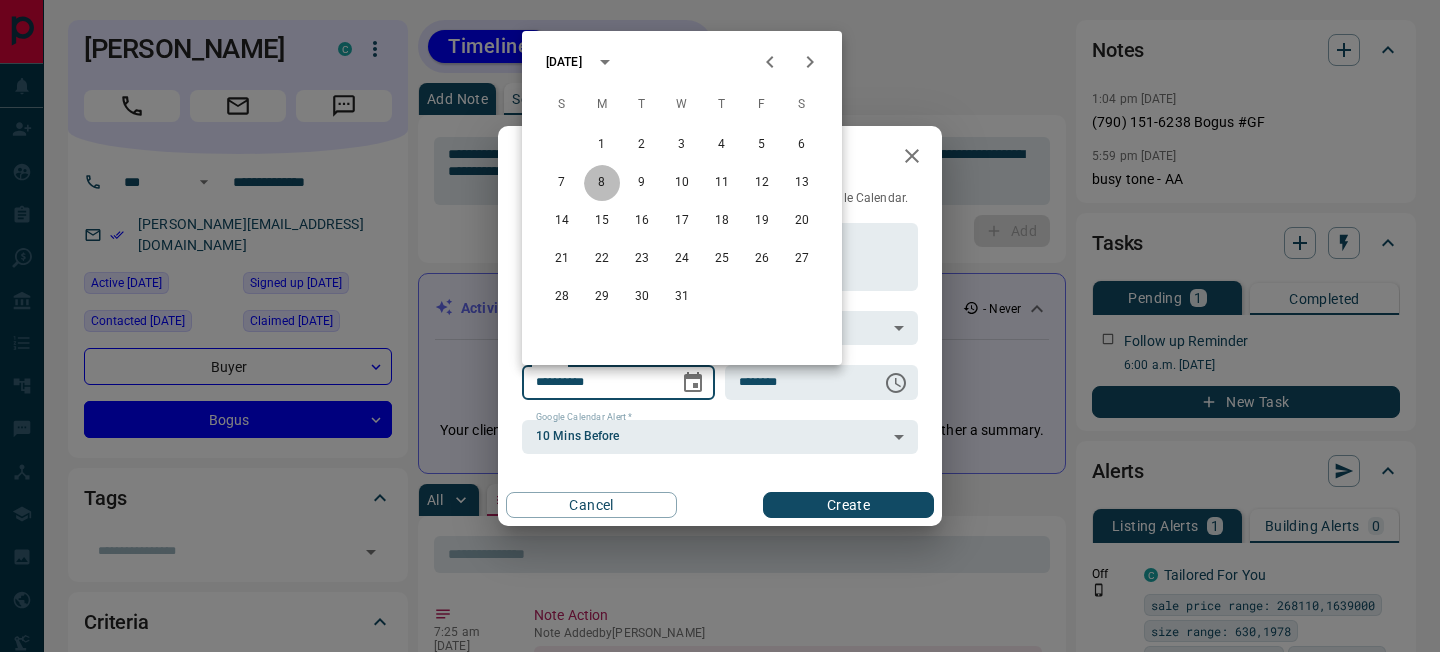 type on "**********" 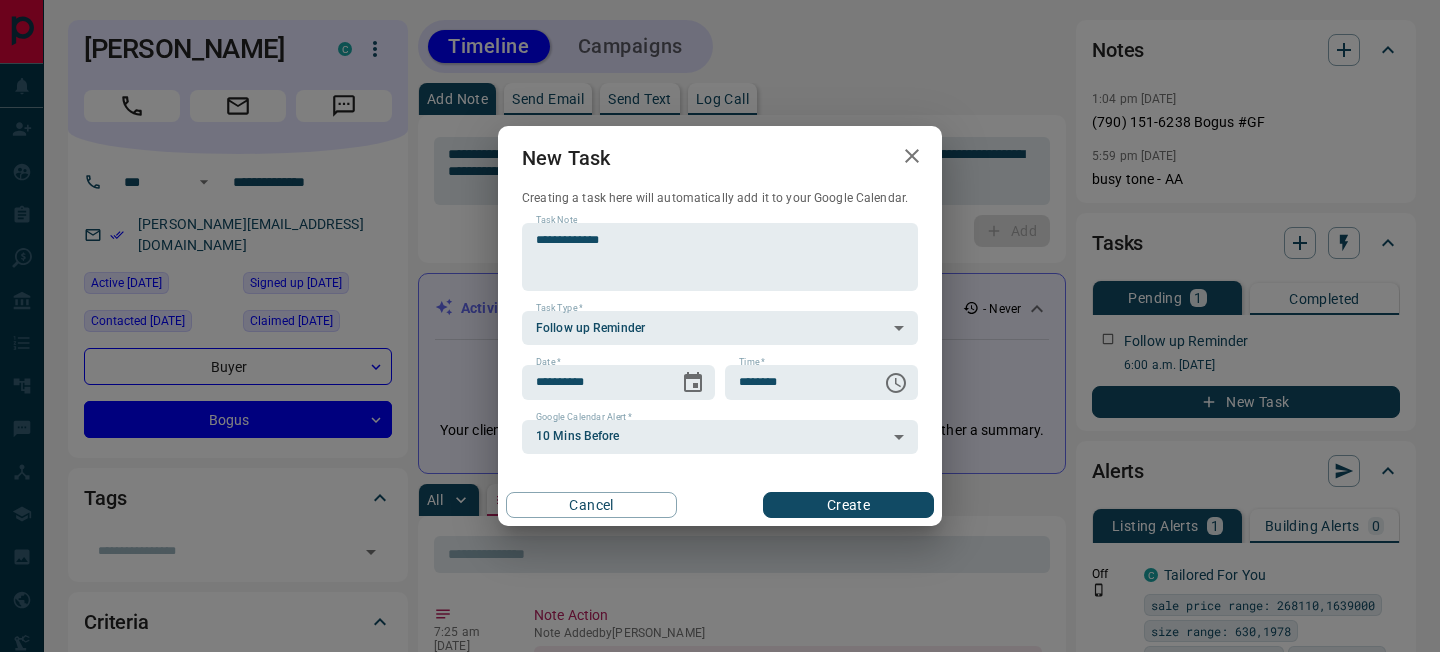 click on "Create" at bounding box center (848, 505) 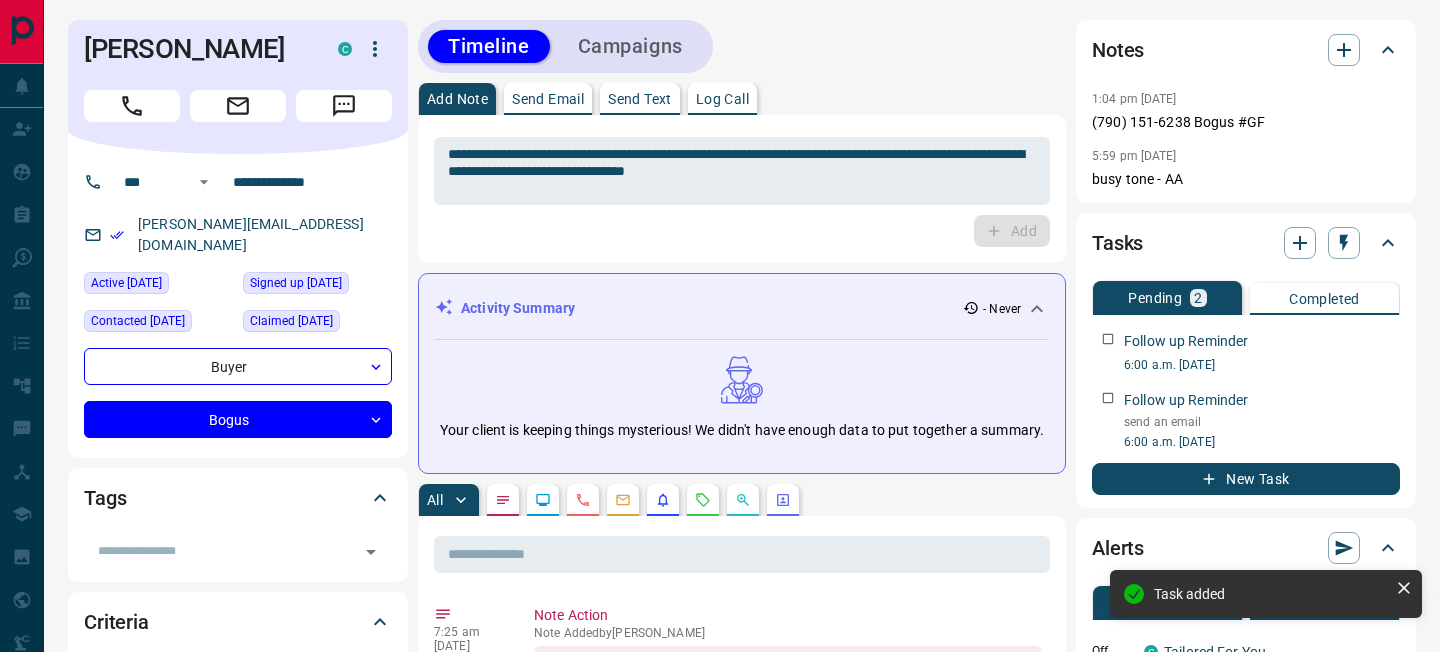 click on "Campaigns" at bounding box center [630, 46] 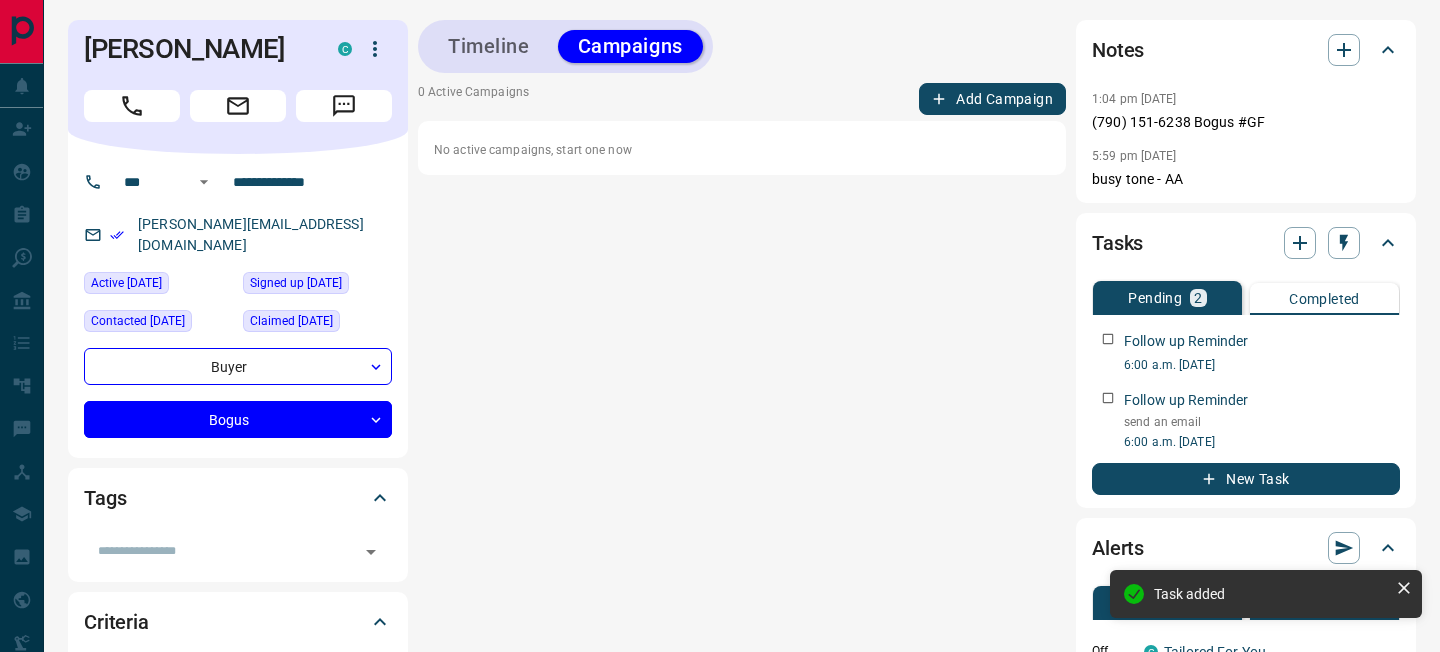 click on "Add Campaign" at bounding box center [992, 99] 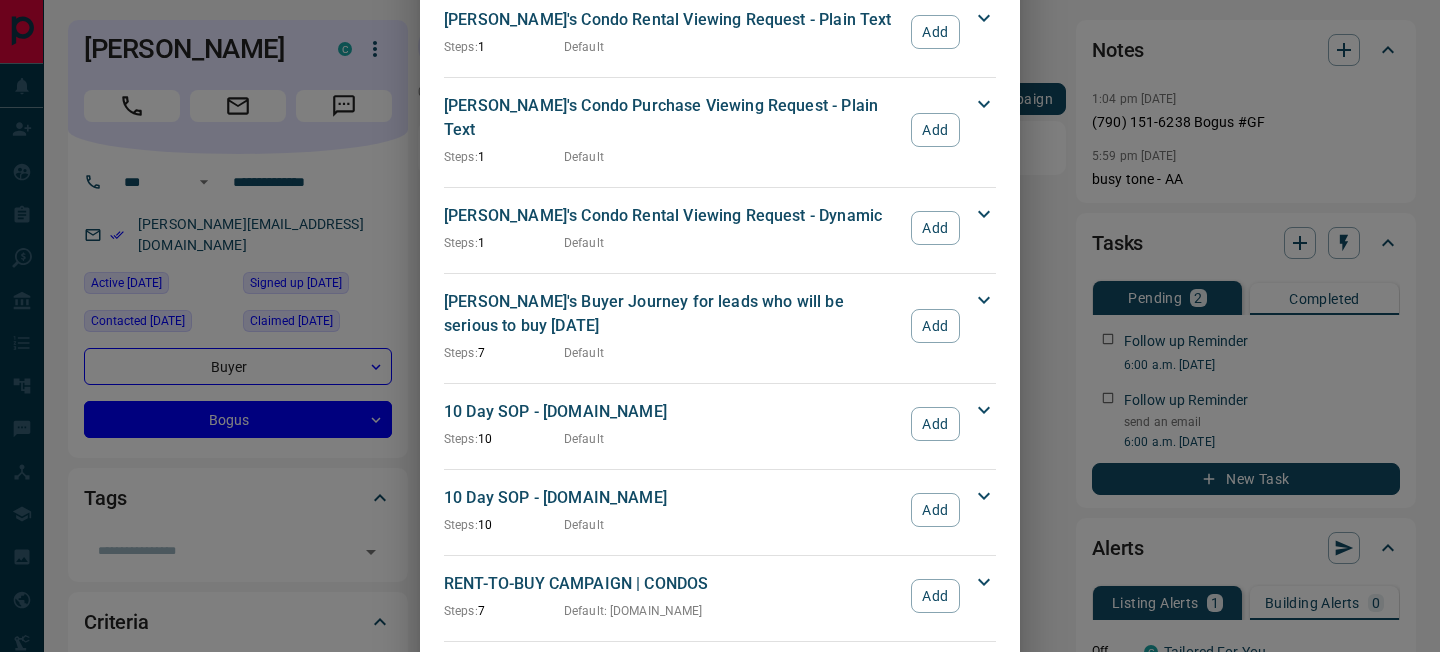 scroll, scrollTop: 1032, scrollLeft: 0, axis: vertical 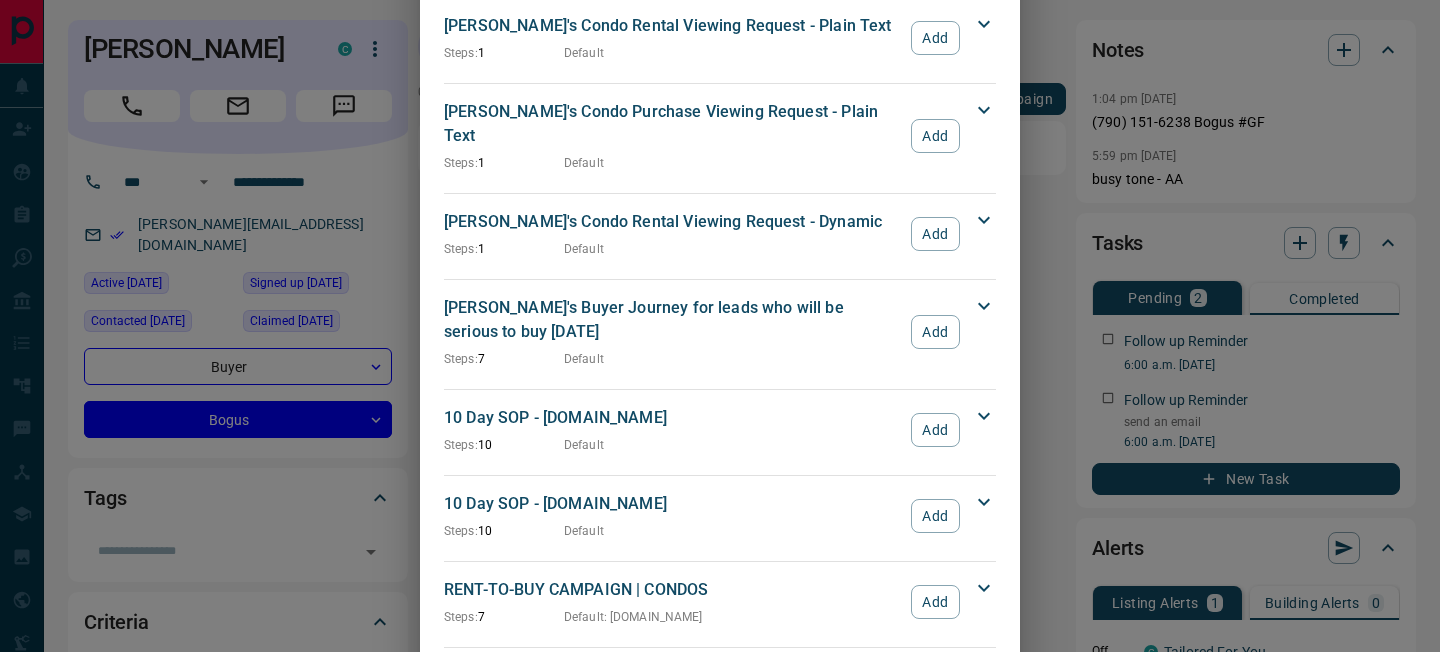 click 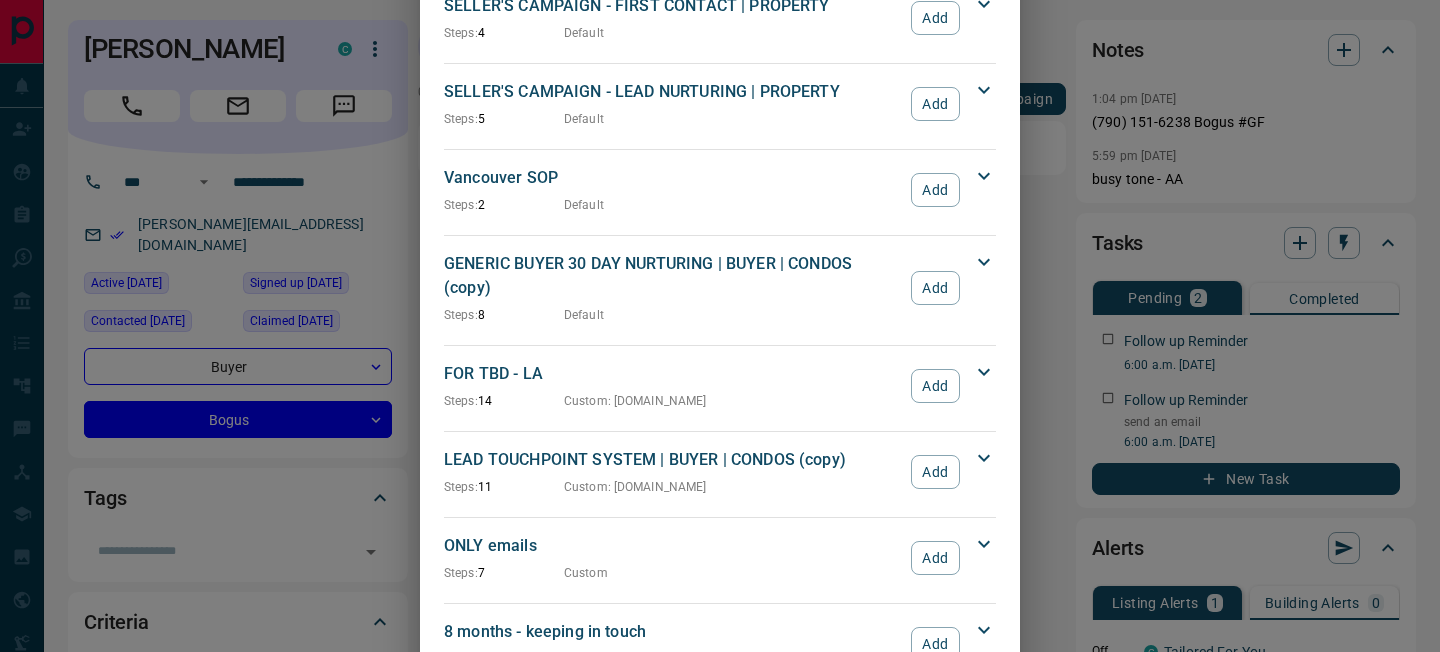 scroll, scrollTop: 2307, scrollLeft: 0, axis: vertical 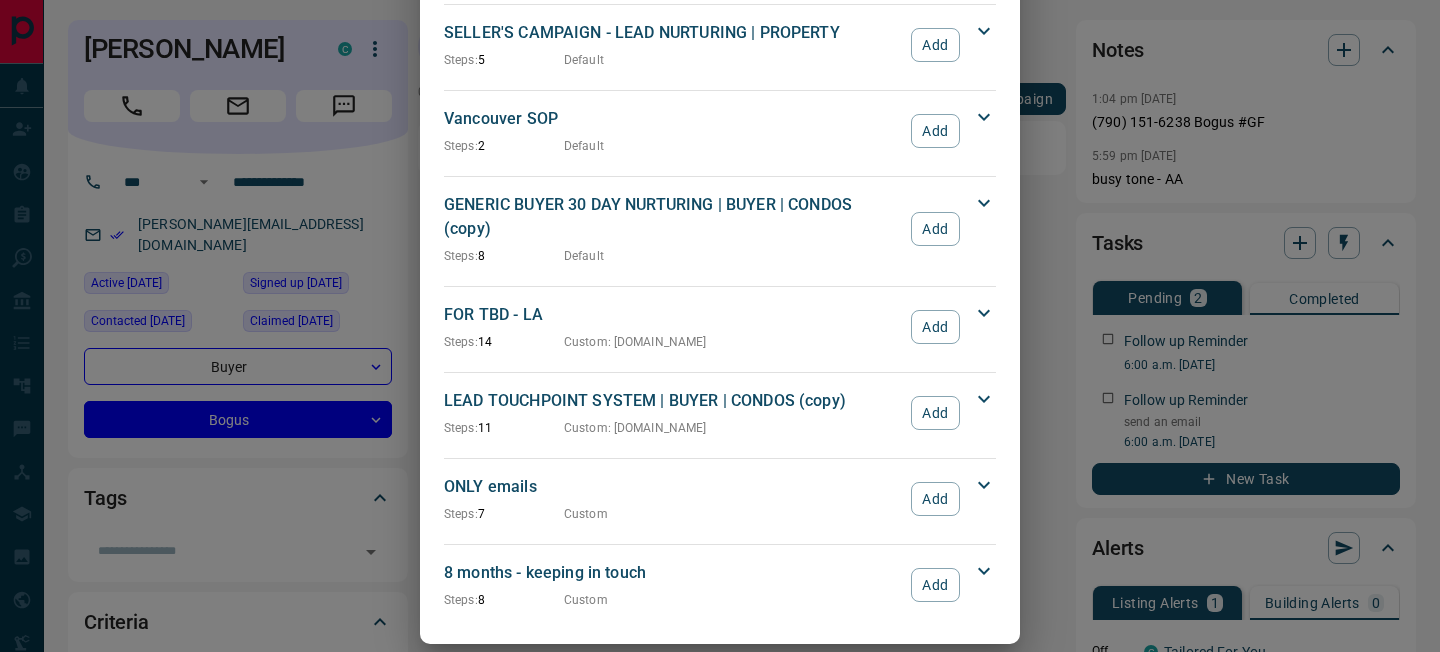 click 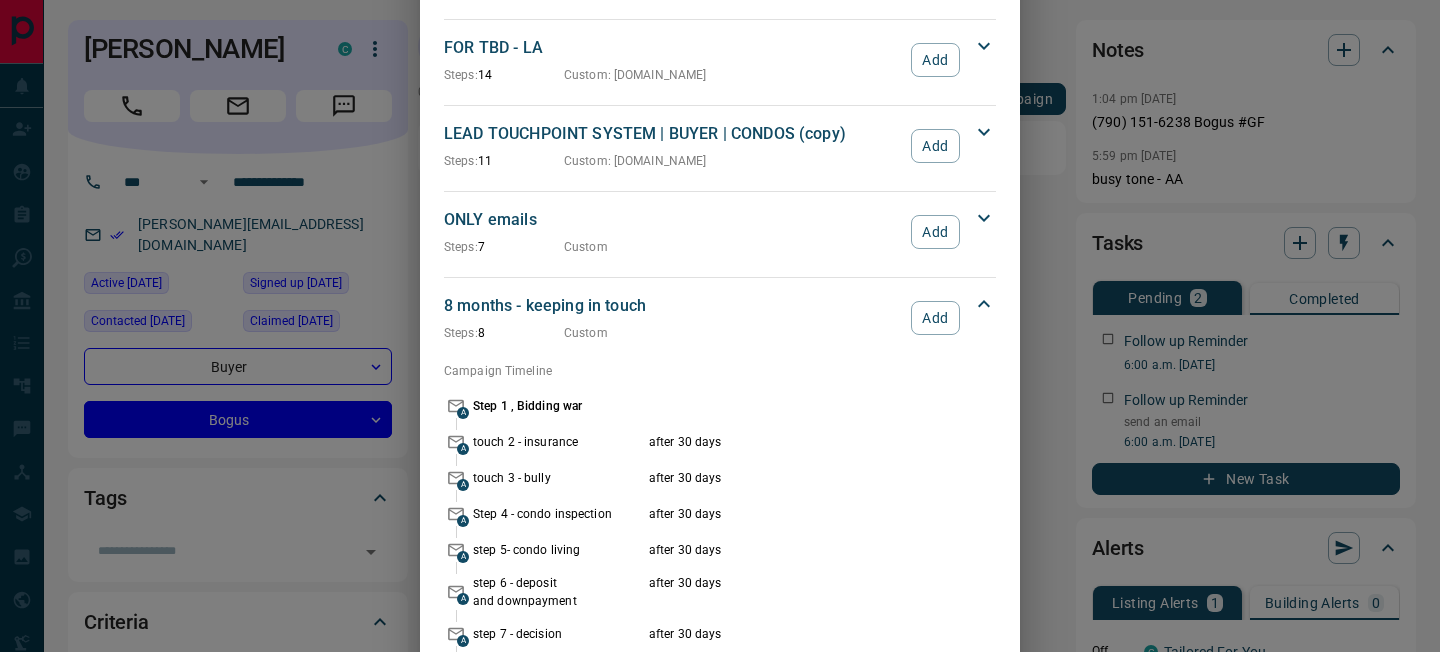 scroll, scrollTop: 2643, scrollLeft: 0, axis: vertical 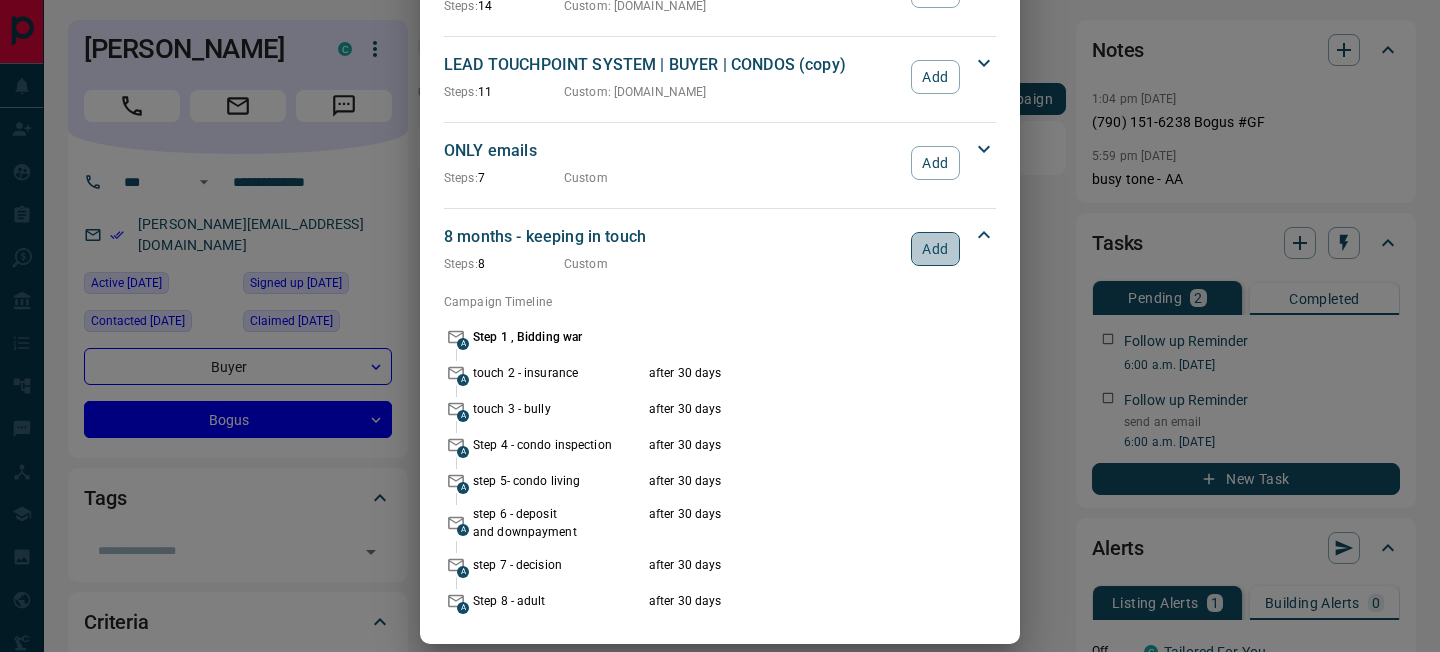 click on "Add" at bounding box center [935, 249] 